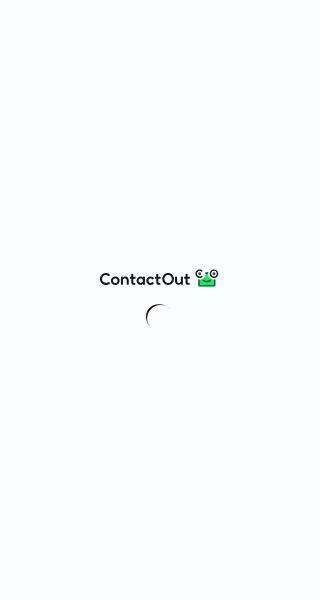 scroll, scrollTop: 0, scrollLeft: 0, axis: both 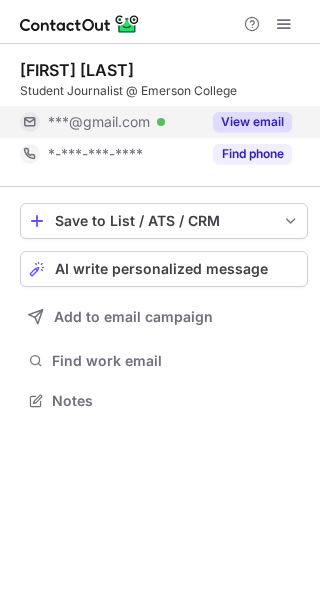 click on "View email" at bounding box center (252, 122) 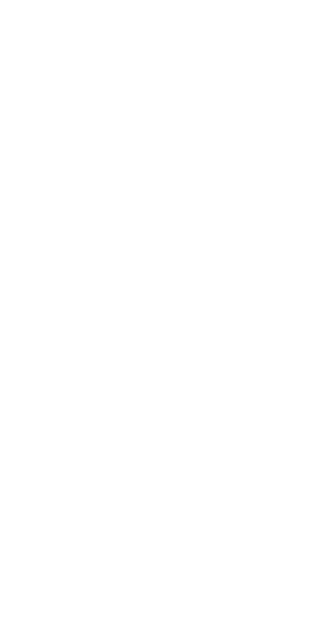 scroll, scrollTop: 0, scrollLeft: 0, axis: both 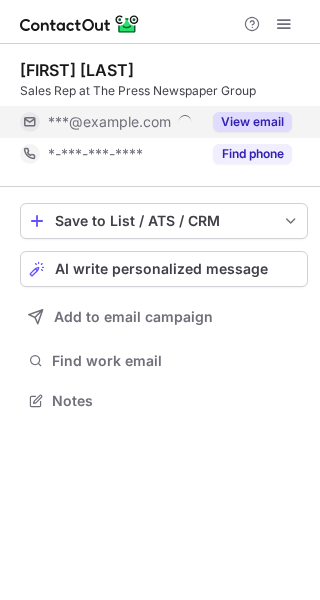click on "View email" at bounding box center [252, 122] 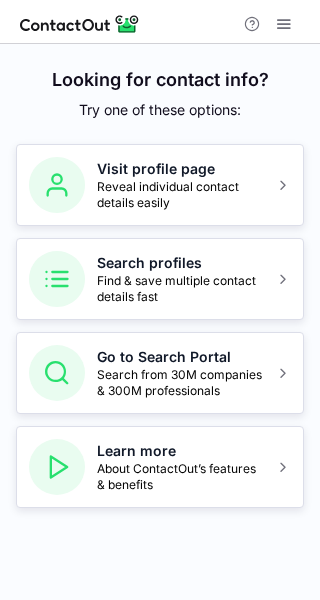 scroll, scrollTop: 0, scrollLeft: 0, axis: both 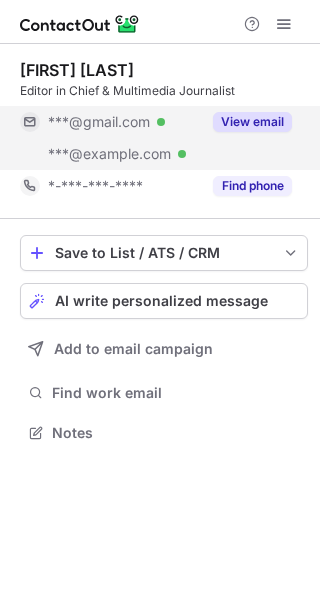 click on "View email" at bounding box center (252, 122) 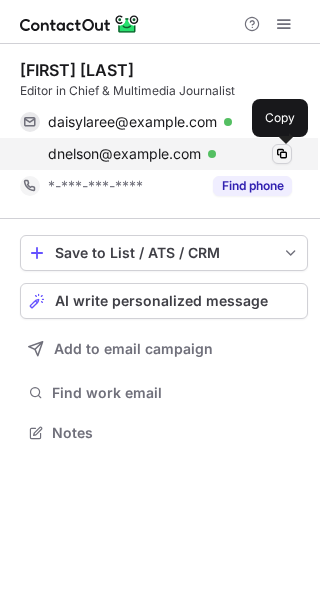 click at bounding box center [282, 154] 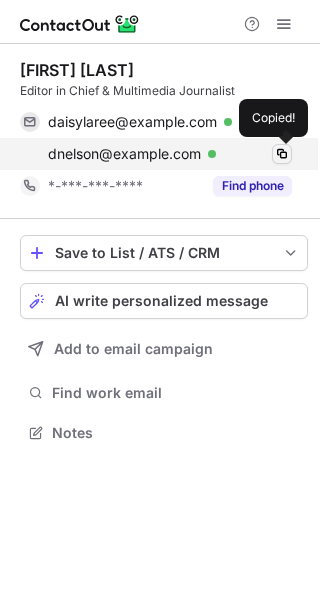 click at bounding box center [282, 154] 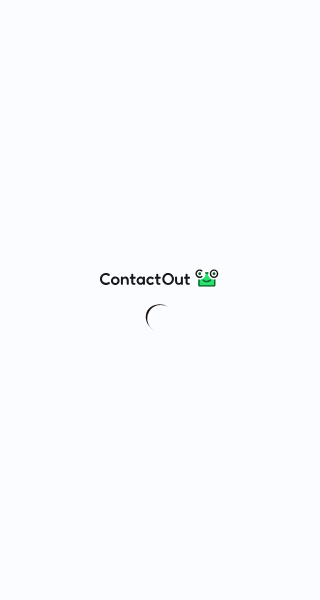 scroll, scrollTop: 0, scrollLeft: 0, axis: both 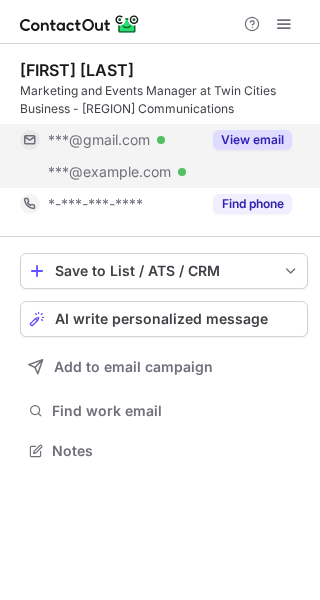 click on "View email" at bounding box center (252, 140) 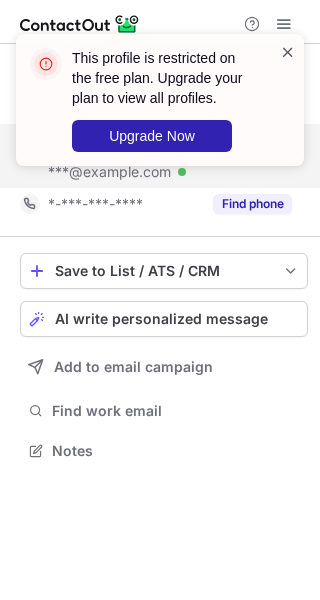 click at bounding box center (288, 52) 